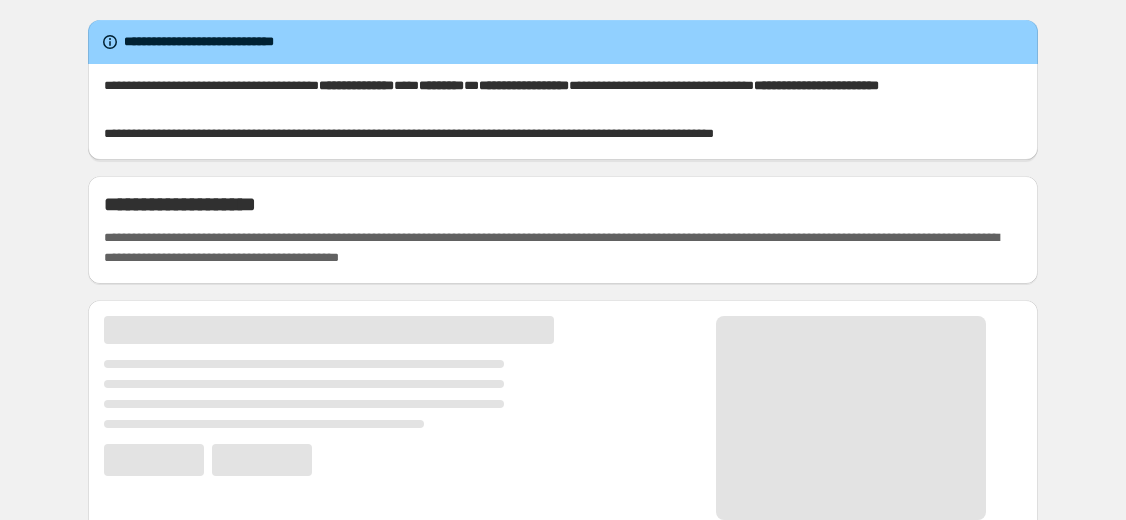 scroll, scrollTop: 0, scrollLeft: 0, axis: both 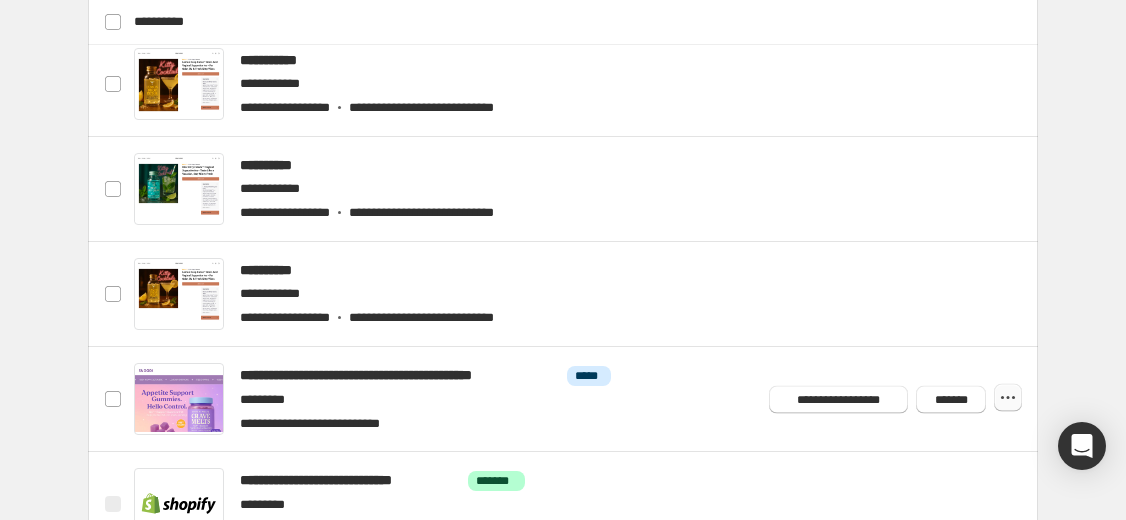 click at bounding box center (1008, 398) 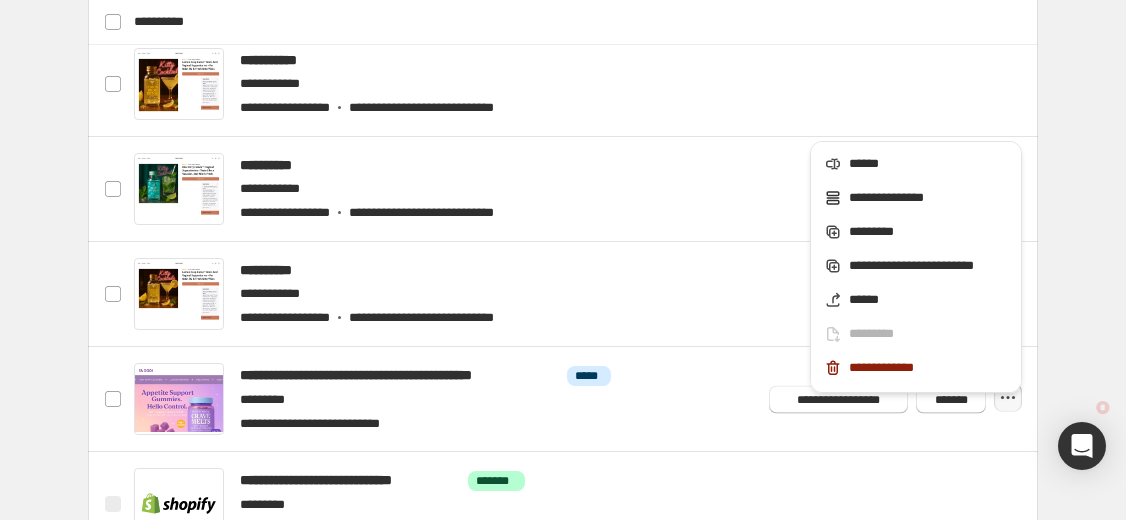 click on "**********" at bounding box center [929, 368] 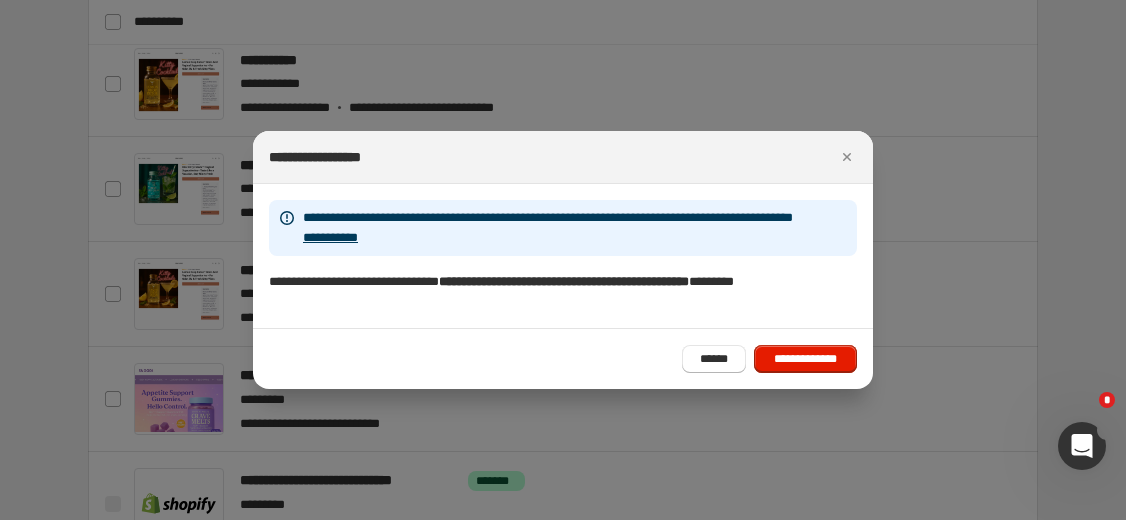 scroll, scrollTop: 0, scrollLeft: 0, axis: both 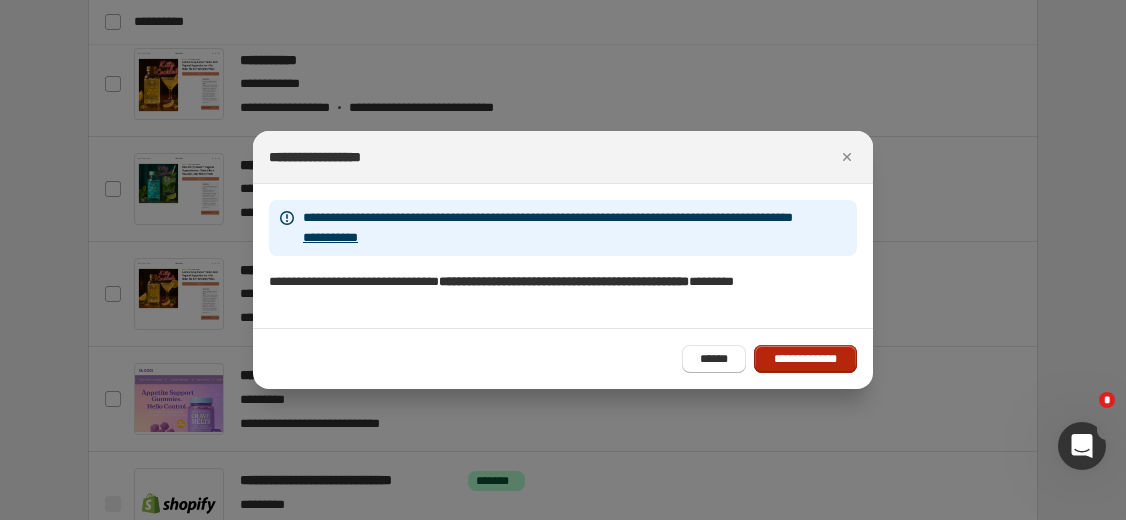 click on "**********" at bounding box center (805, 359) 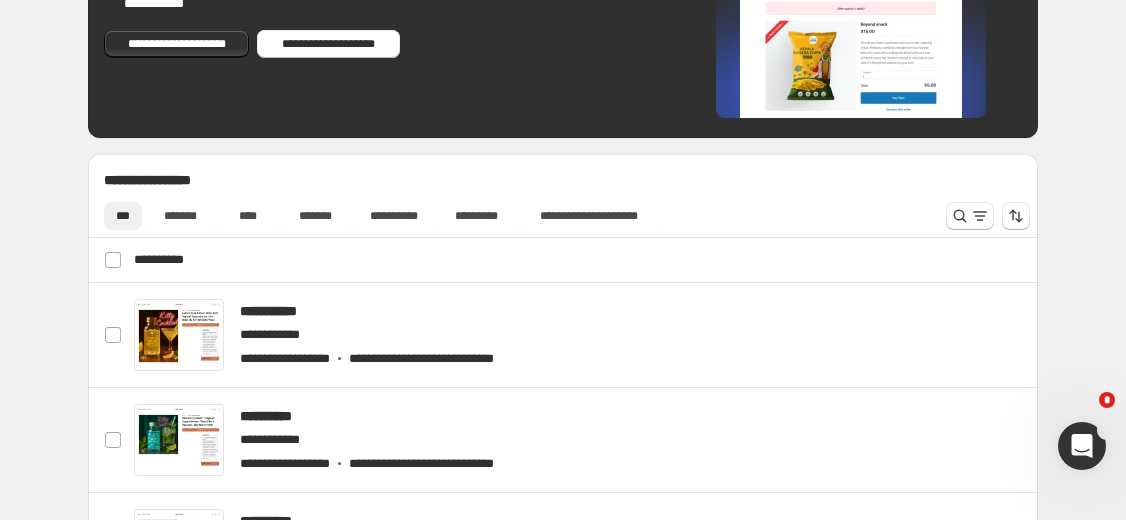 scroll, scrollTop: 554, scrollLeft: 0, axis: vertical 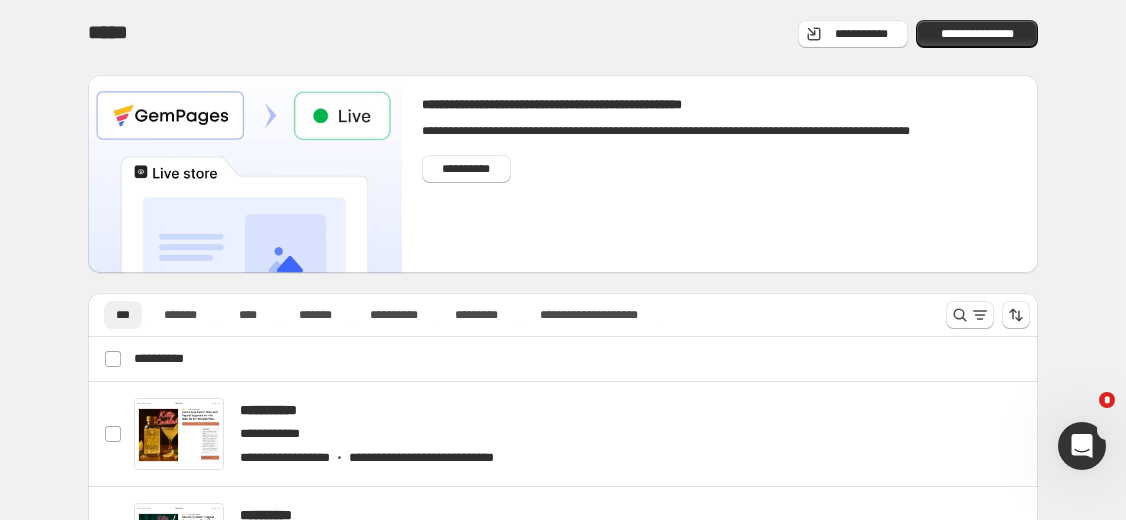 click on "**********" at bounding box center [861, 34] 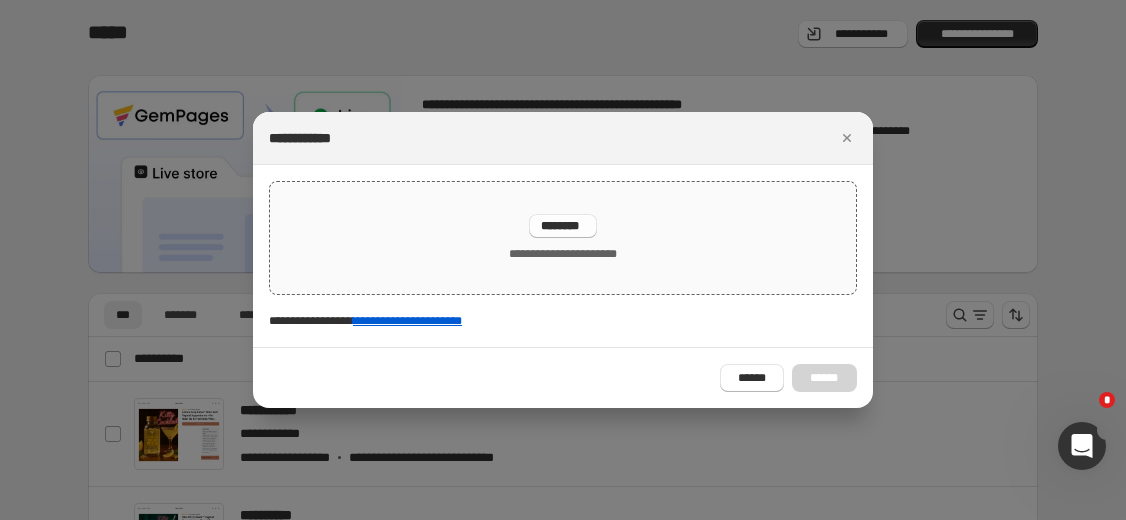 click on "**********" at bounding box center (562, 238) 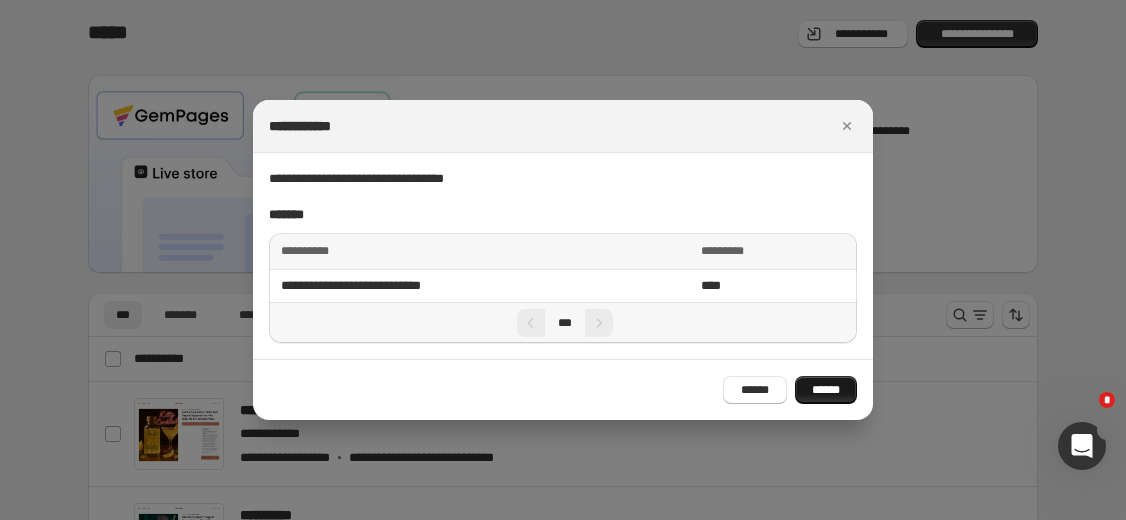 click on "******" at bounding box center (826, 390) 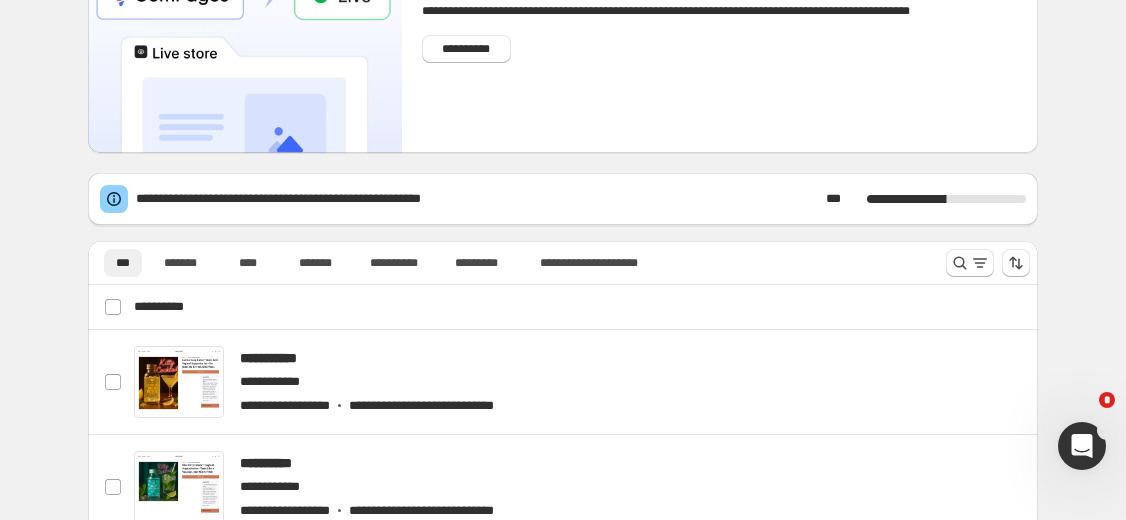 scroll, scrollTop: 160, scrollLeft: 0, axis: vertical 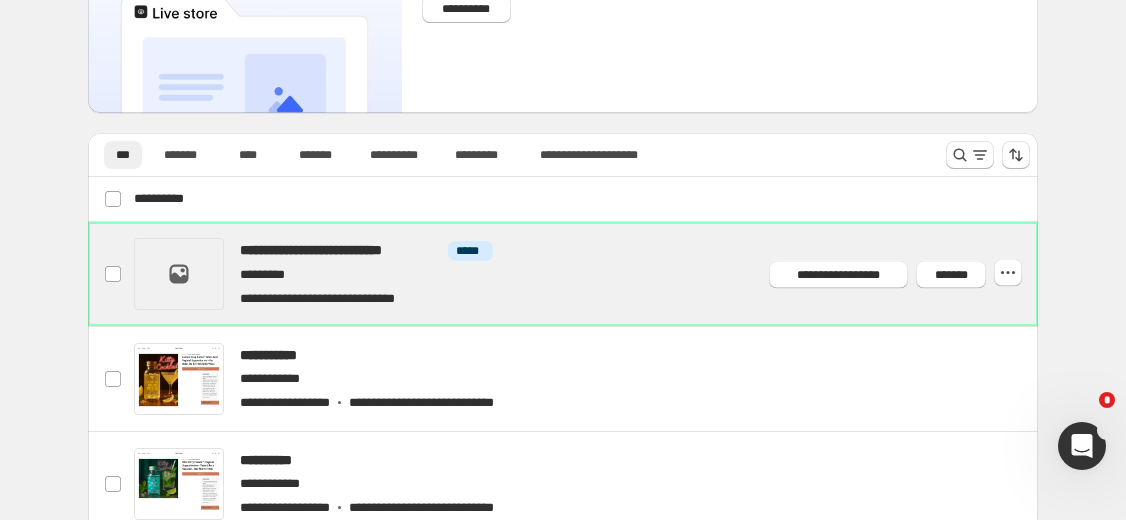 click at bounding box center (587, 274) 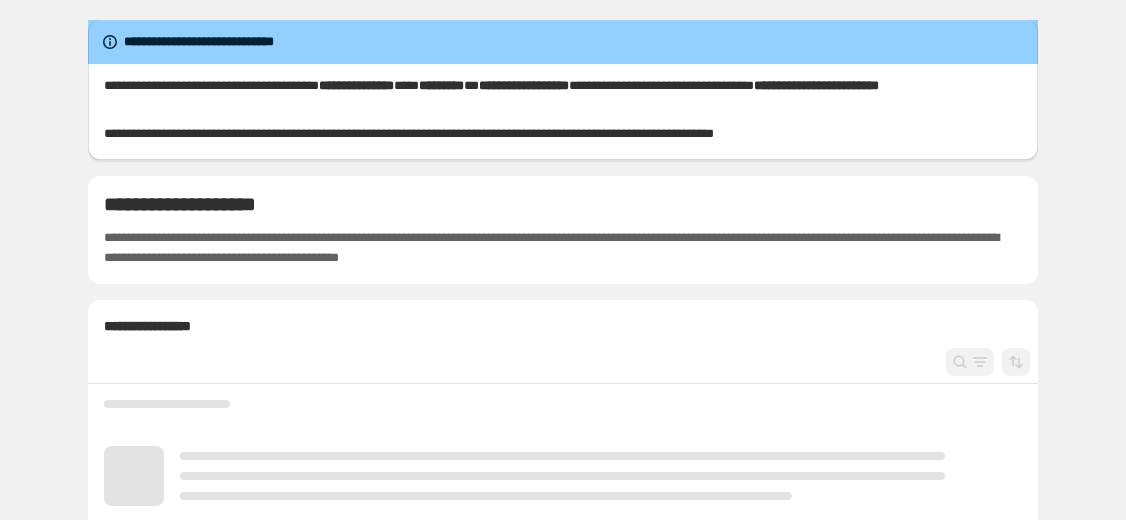 scroll, scrollTop: 0, scrollLeft: 0, axis: both 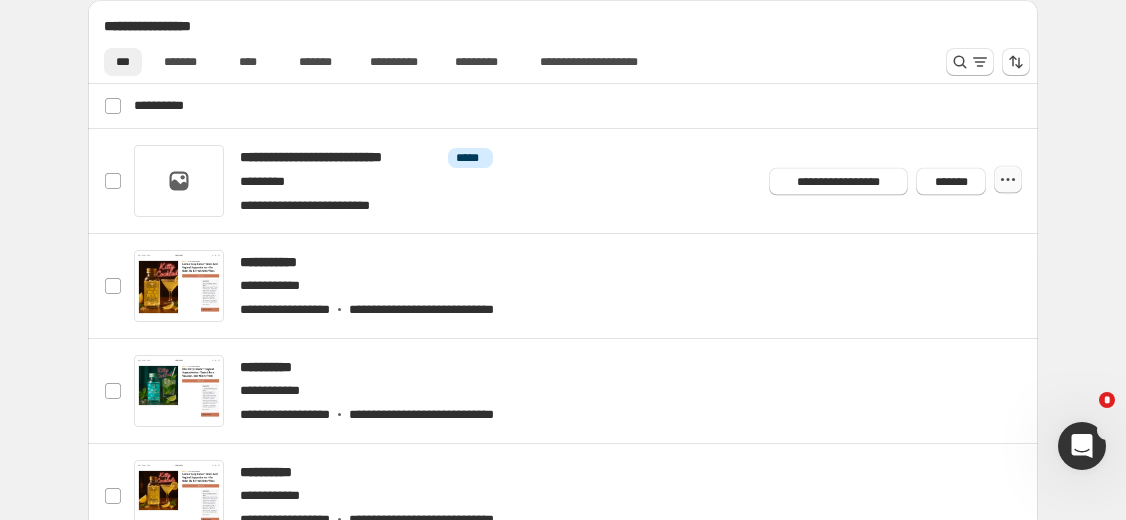 click 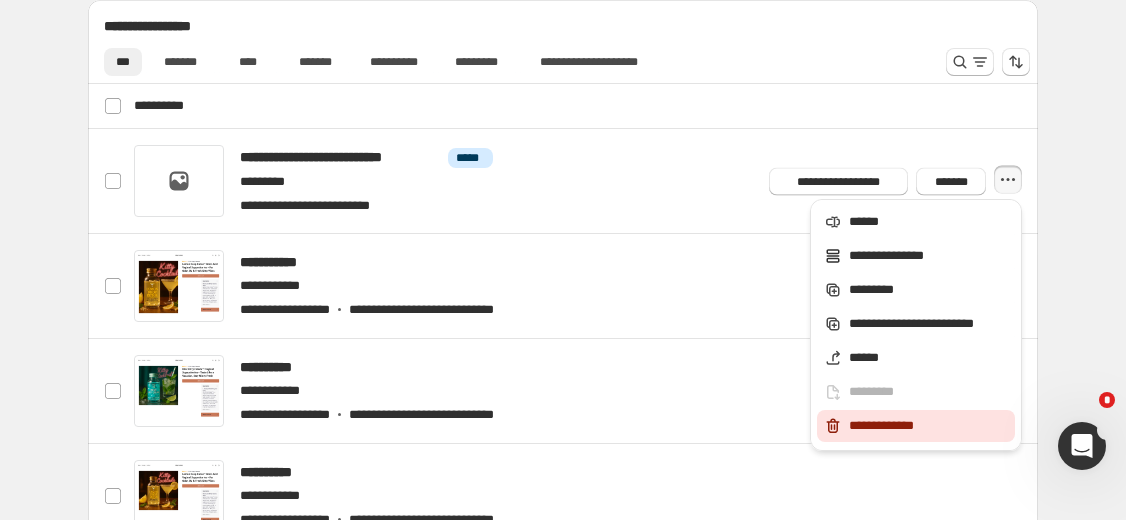 click on "**********" at bounding box center (929, 426) 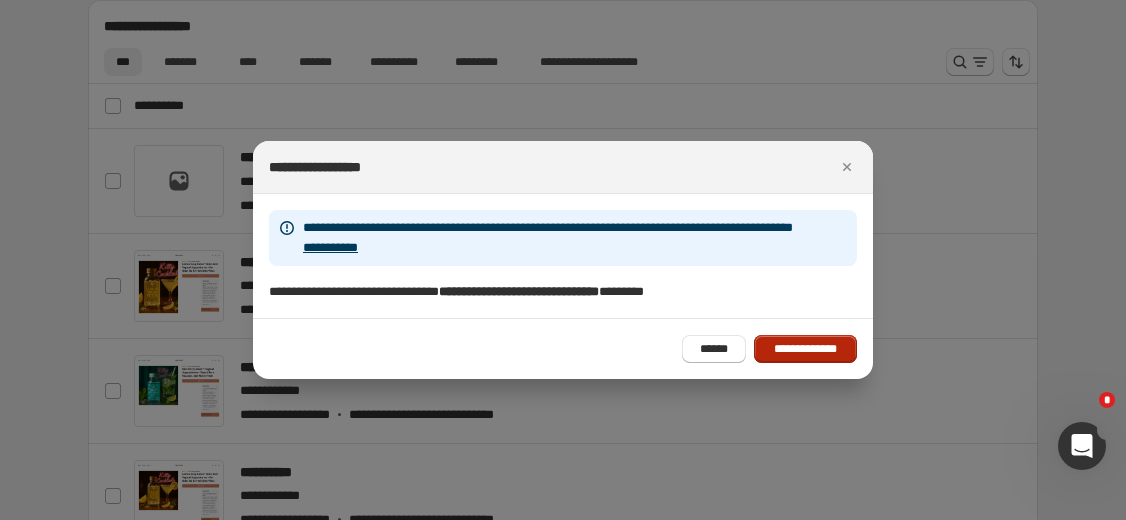 click on "**********" at bounding box center [805, 349] 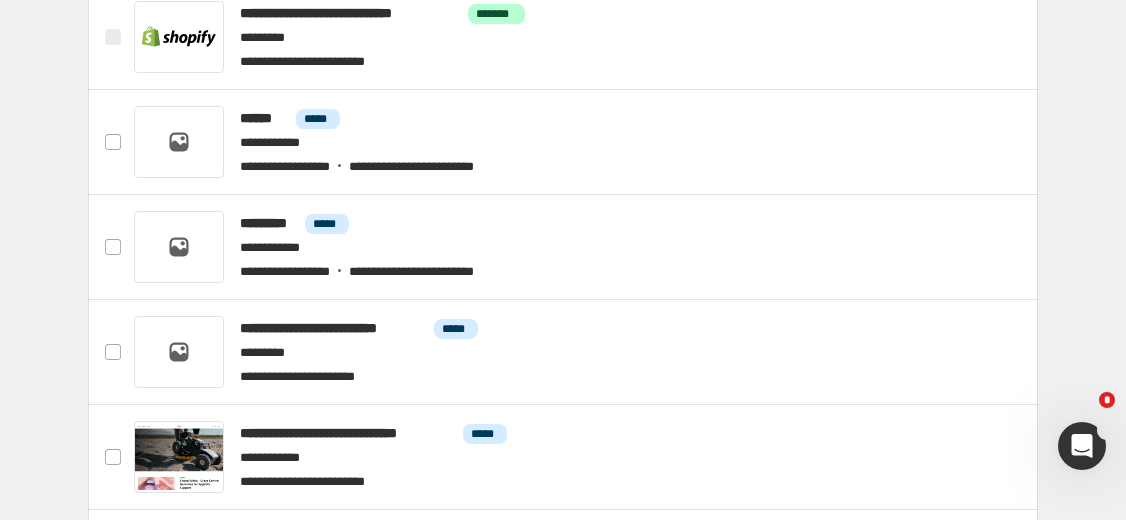 scroll, scrollTop: 0, scrollLeft: 0, axis: both 